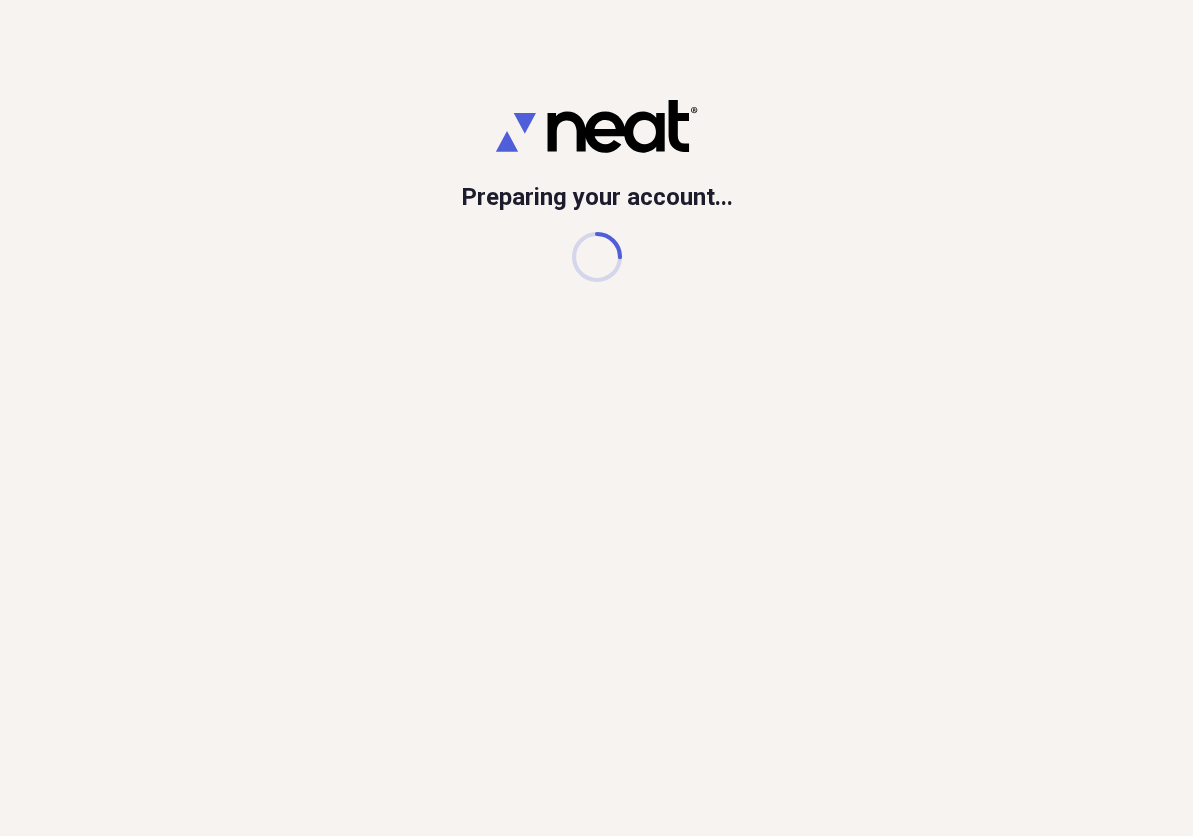 scroll, scrollTop: 0, scrollLeft: 0, axis: both 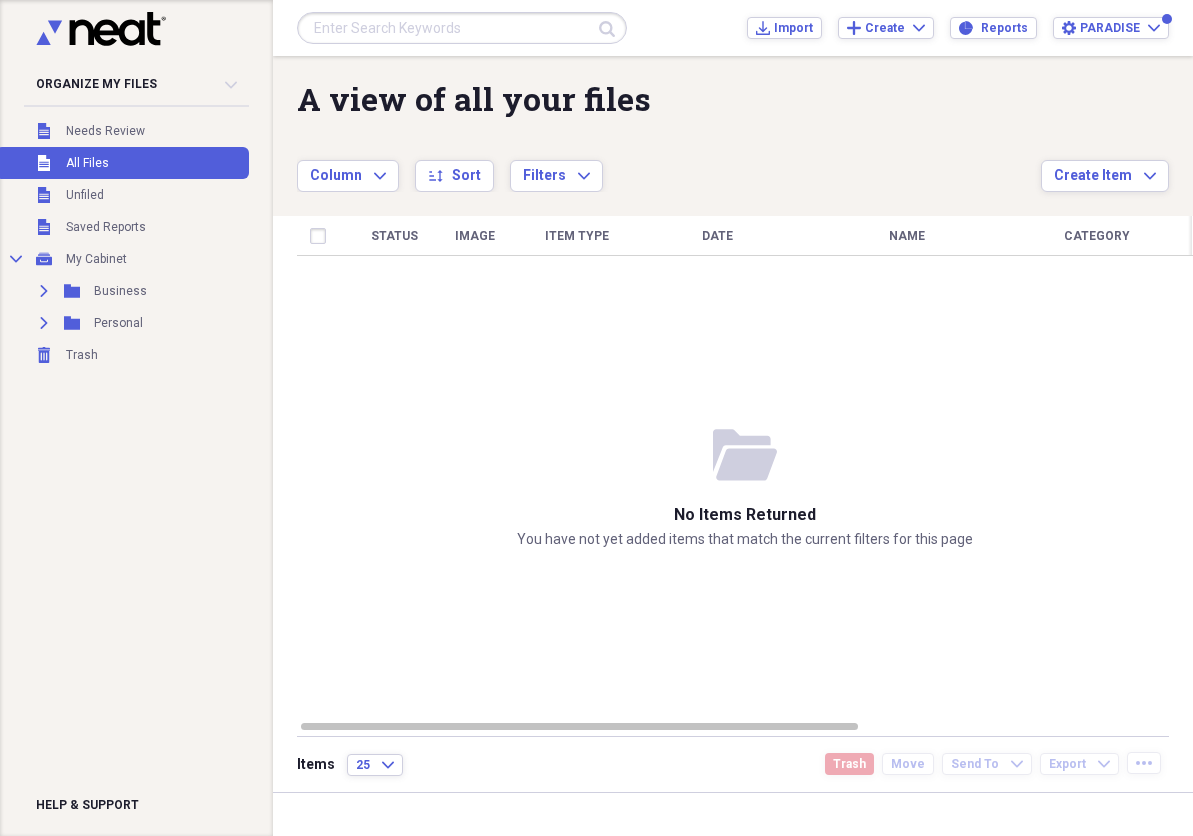 click at bounding box center [733, 814] 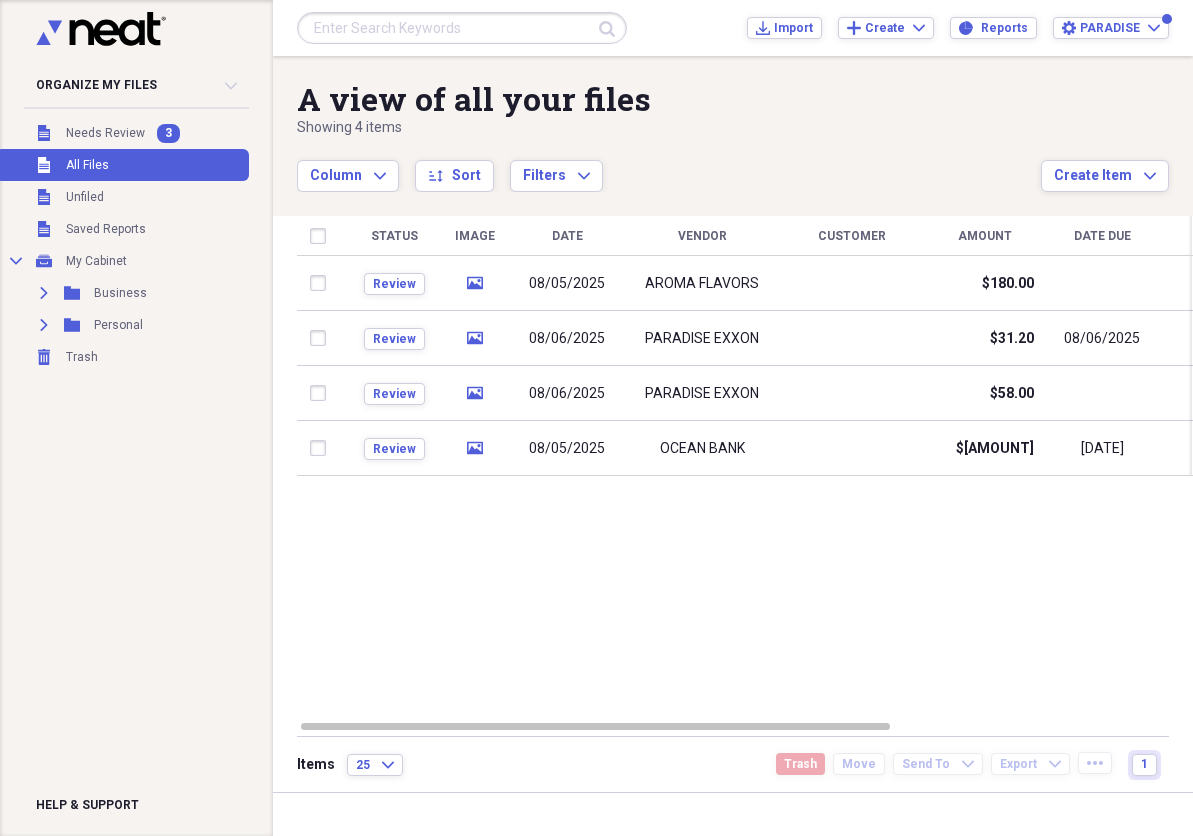 click on "Status Image Date Vendor Customer Amount Date Due Product Source Folder Review media [DATE] AROMA FLAVORS $[AMOUNT] Scan Unfiled Review media [DATE] PARADISE EXXON $[AMOUNT] 08/06/2025 Scan Unfiled Review media [DATE] PARADISE EXXON $[AMOUNT] Scan Unfiled Review media [DATE] OCEAN BANK $[AMOUNT] [DATE] Scan Unfiled" at bounding box center (745, 467) 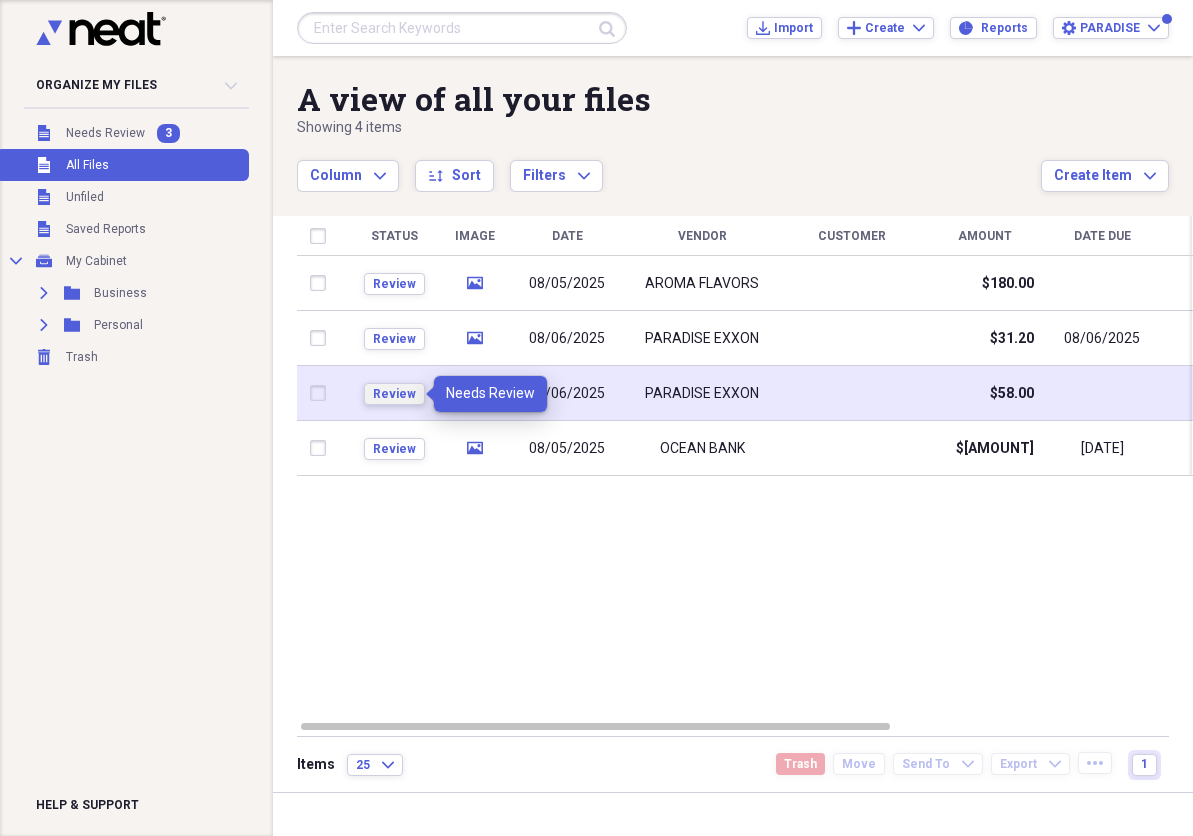 click on "Review" at bounding box center (394, 394) 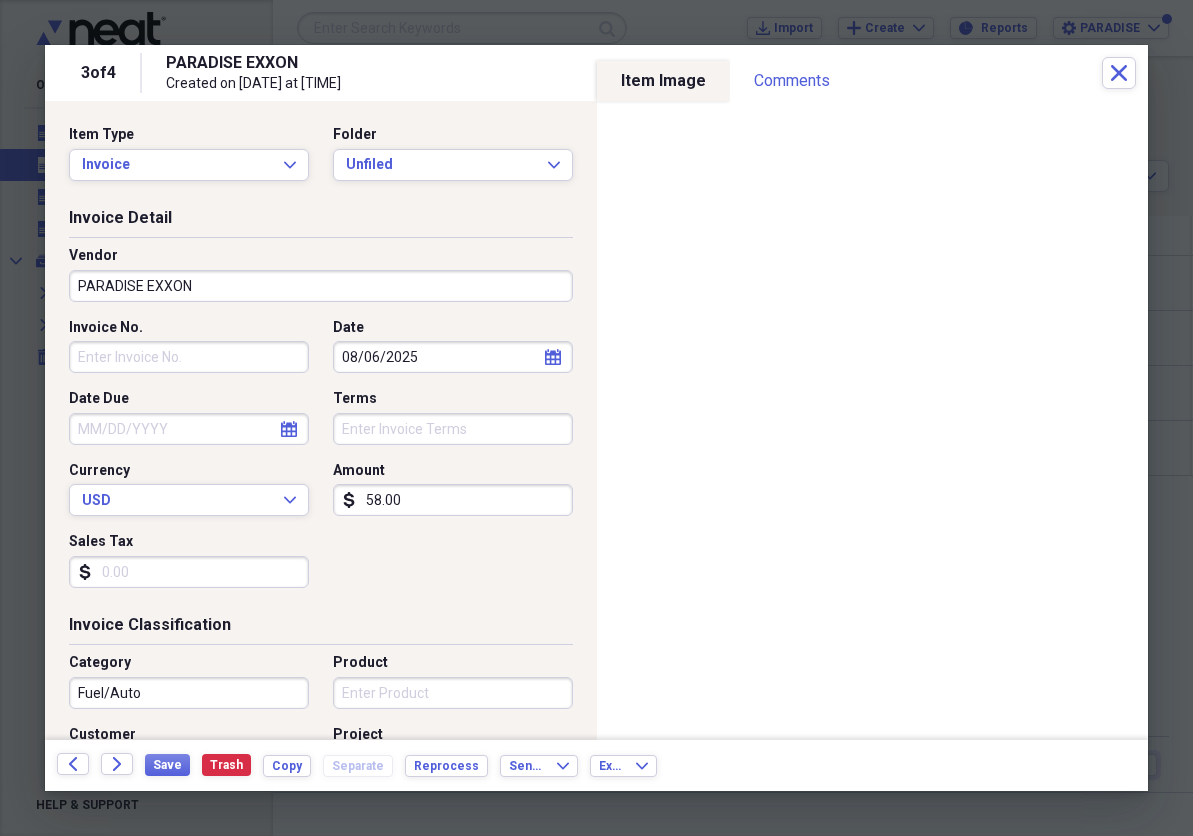 click on "Invoice No." at bounding box center [189, 357] 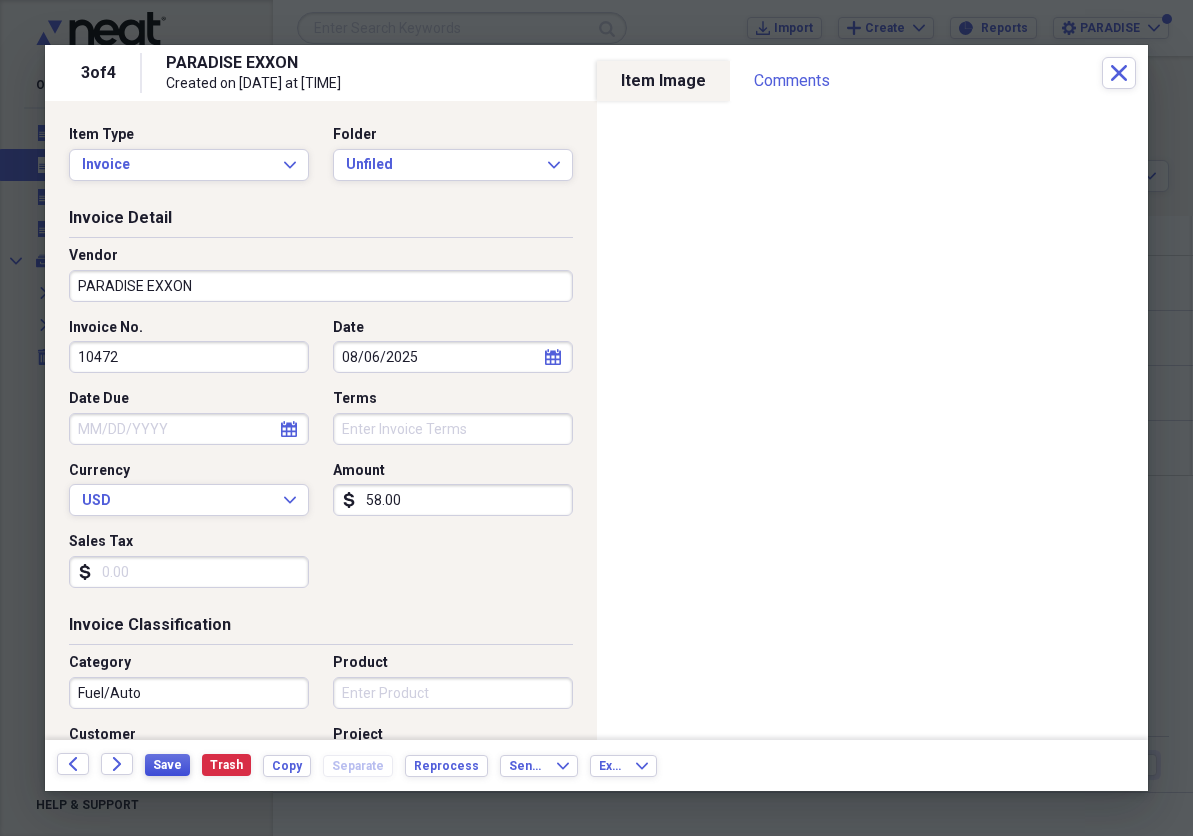 type on "10472" 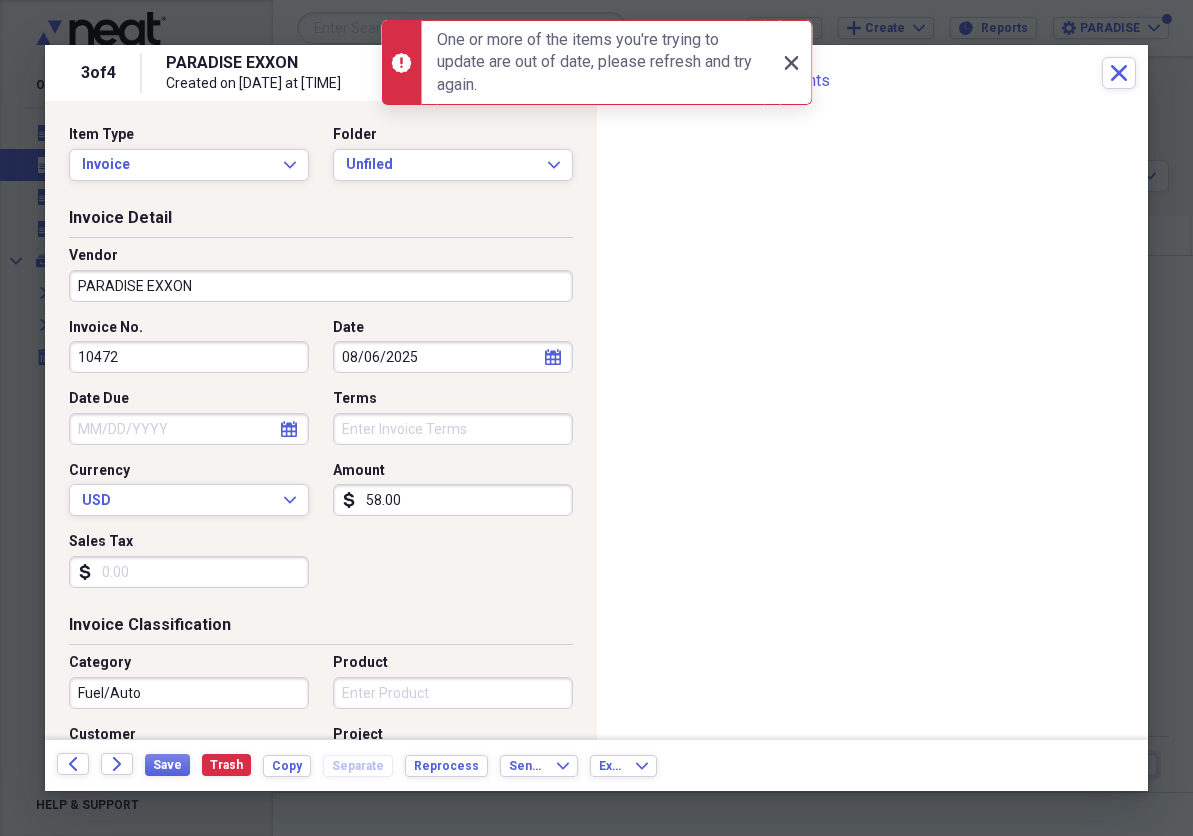 click on "Close" 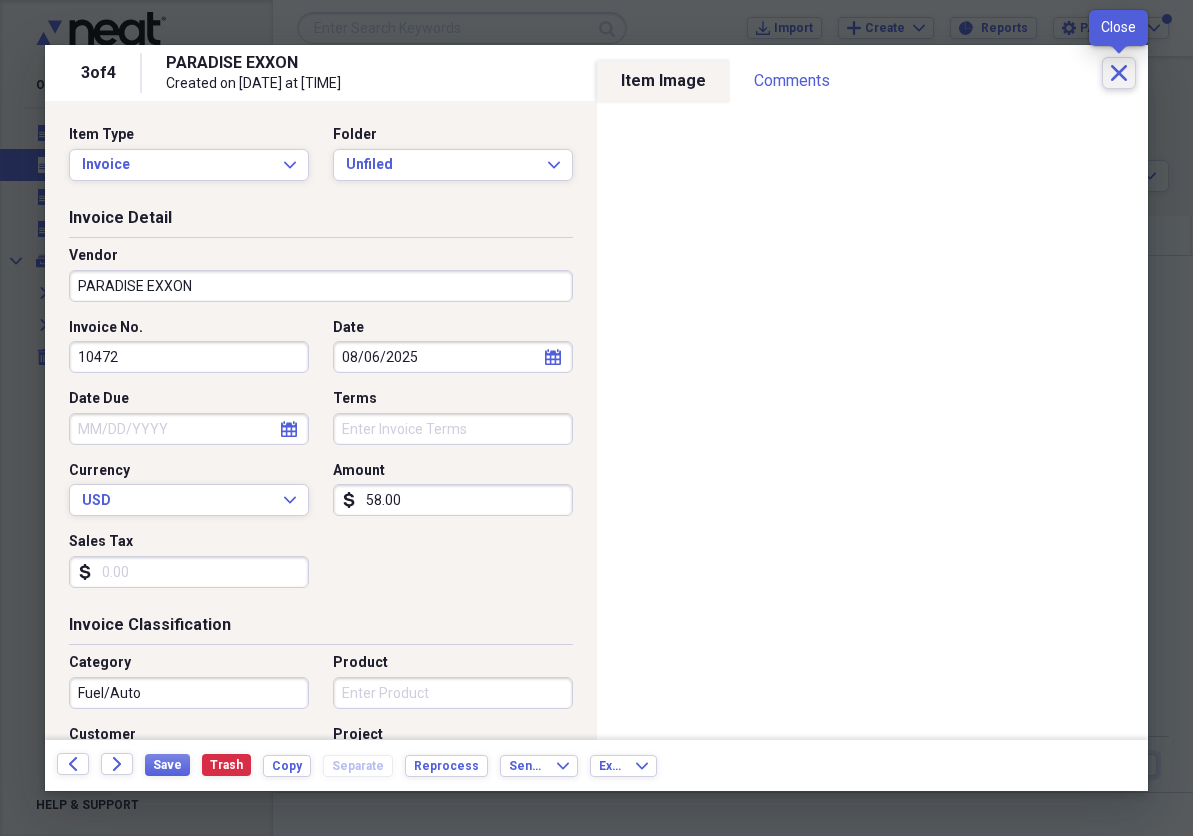 click on "Close" 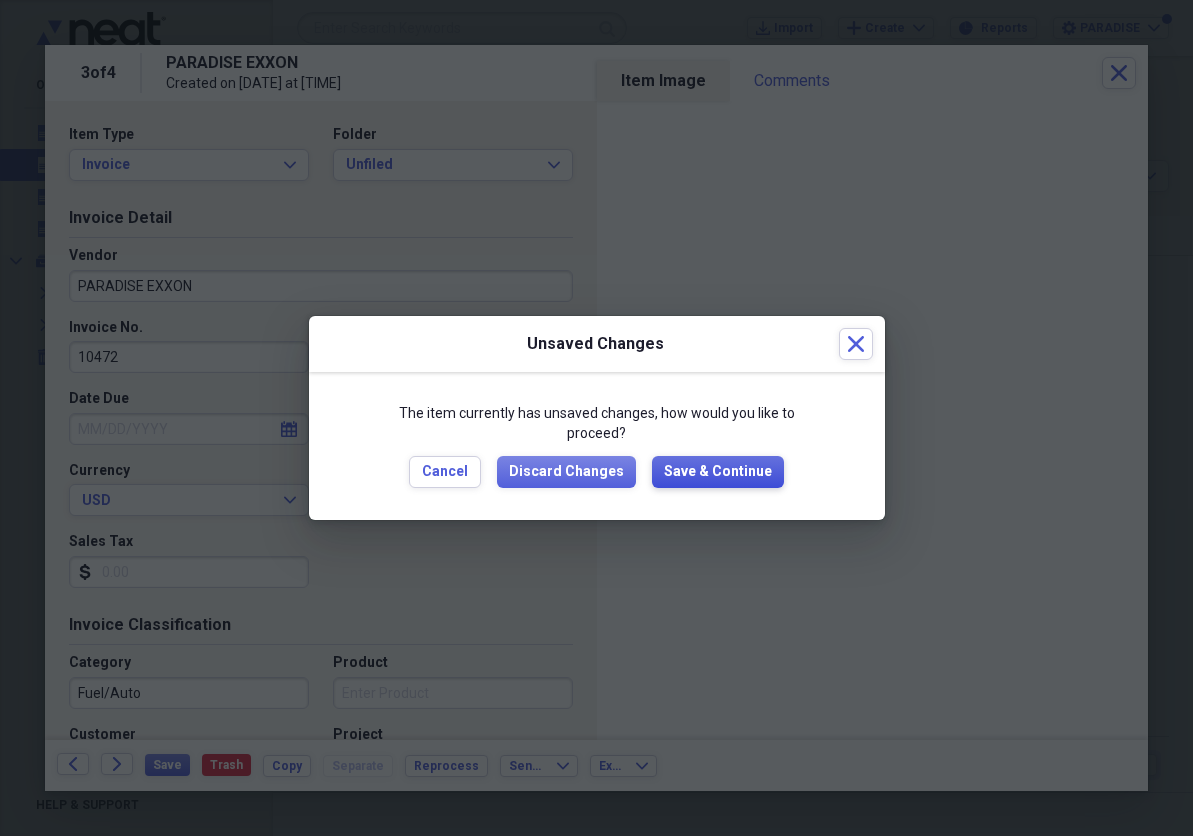 click on "Save & Continue" at bounding box center [718, 472] 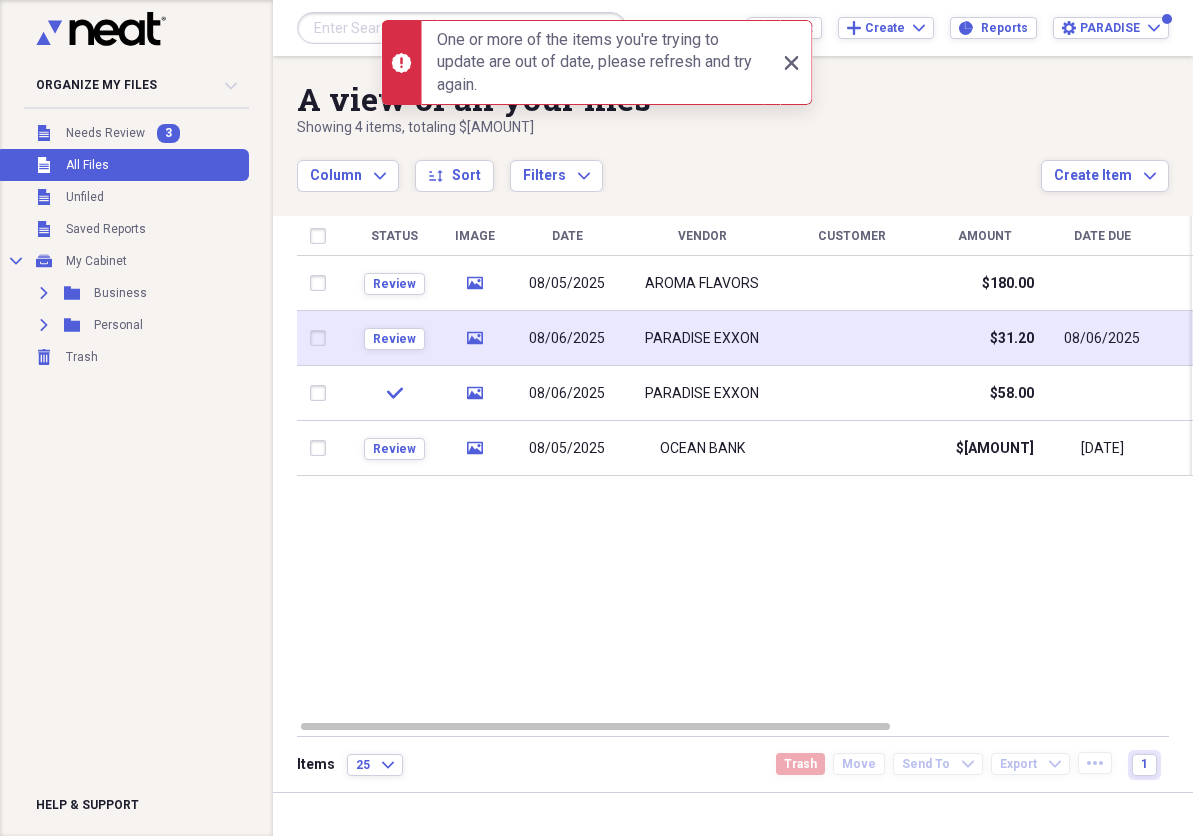 click on "08/06/2025" at bounding box center (567, 338) 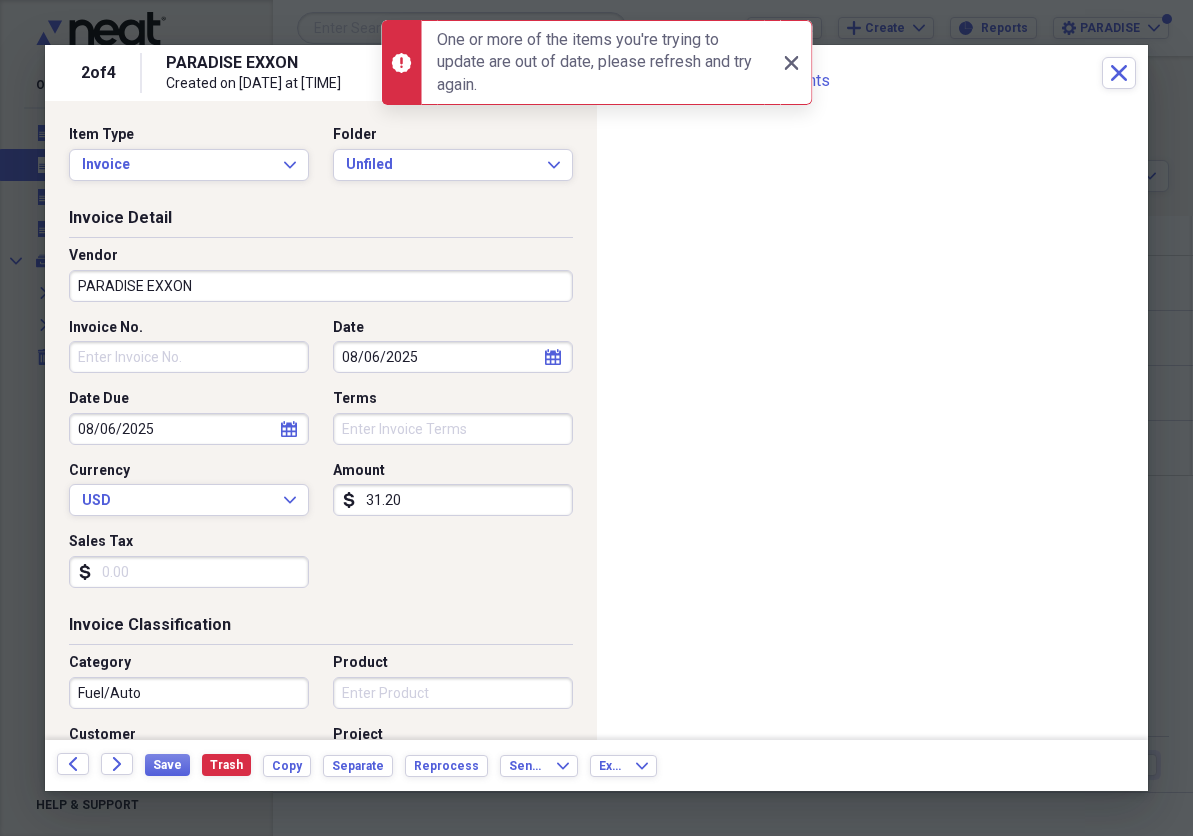 click on "31.20" at bounding box center [453, 500] 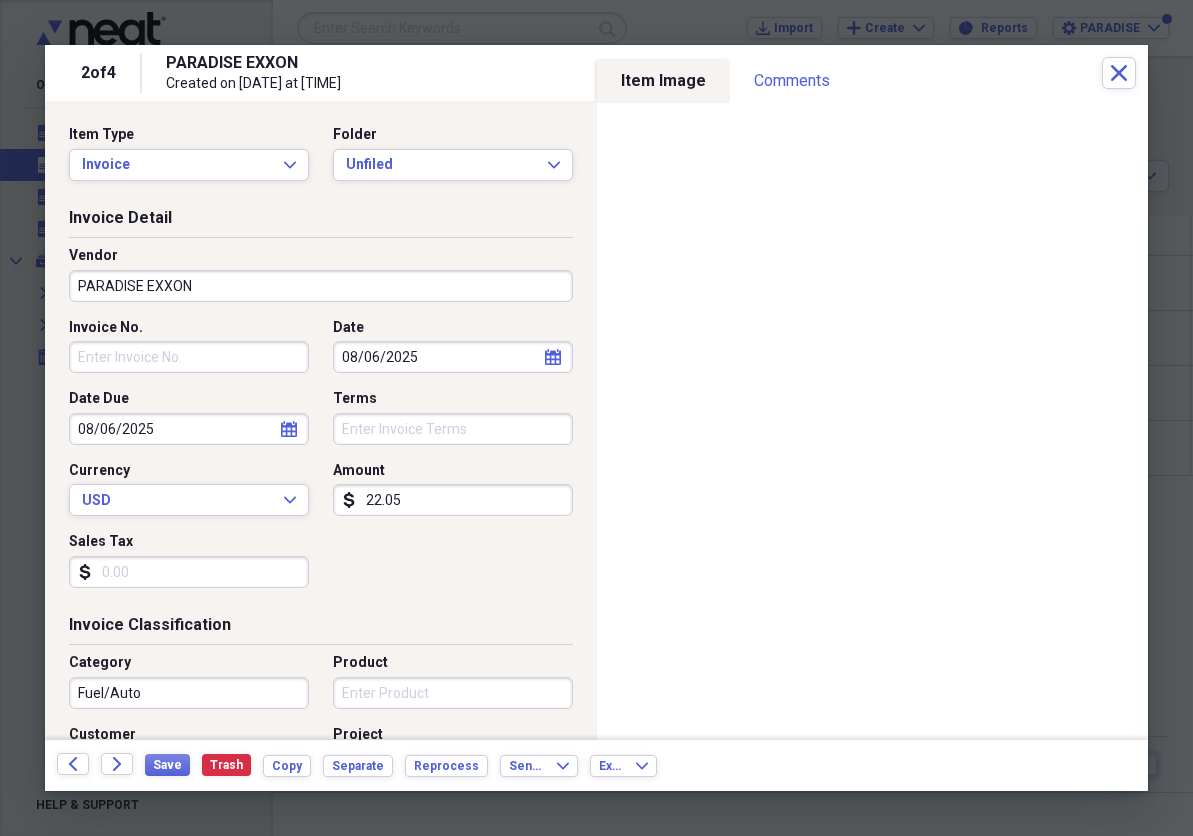 type on "22.05" 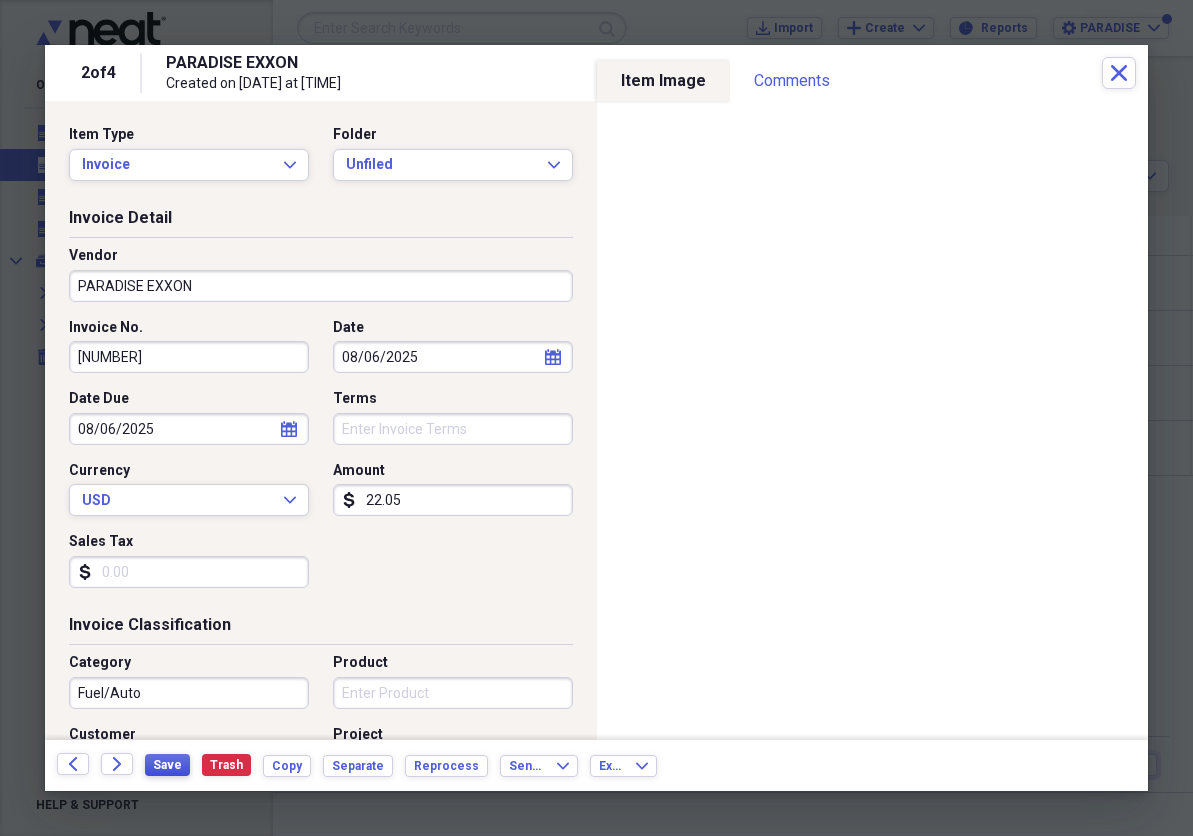 type on "[NUMBER]" 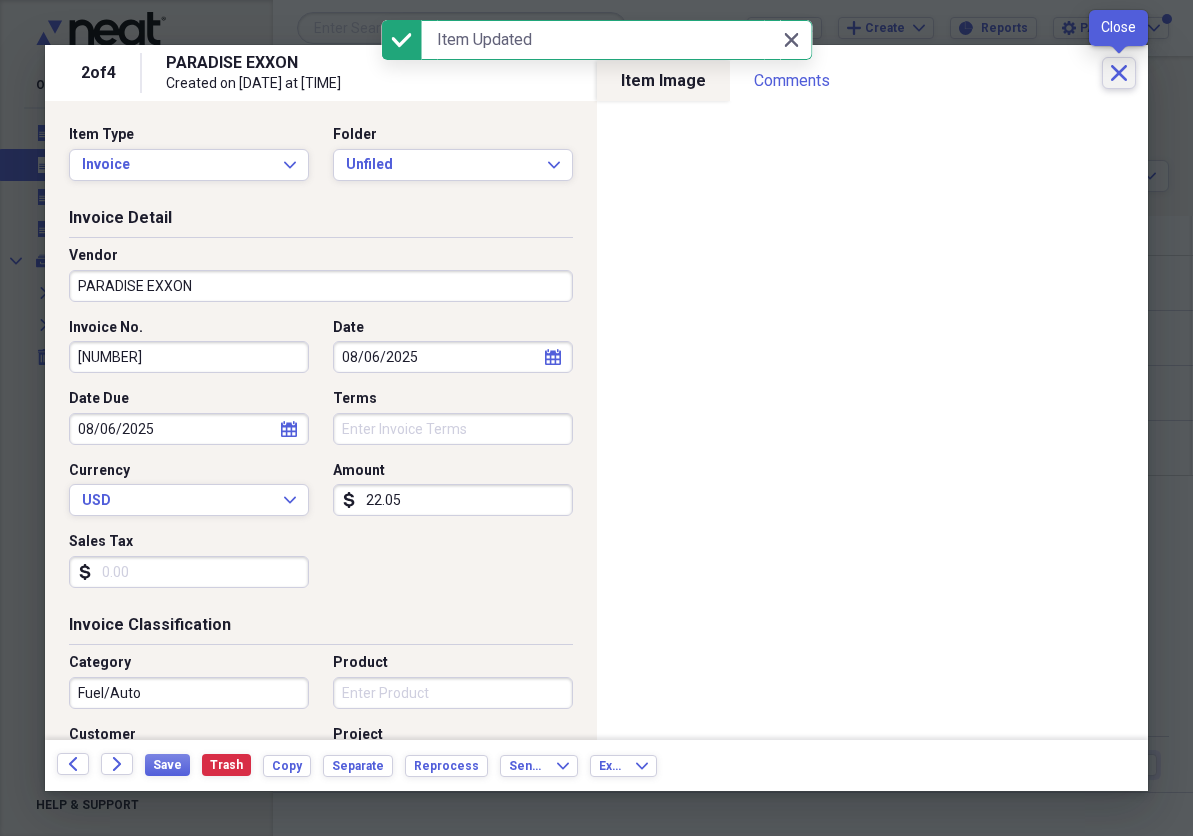 click on "Close" at bounding box center [1119, 73] 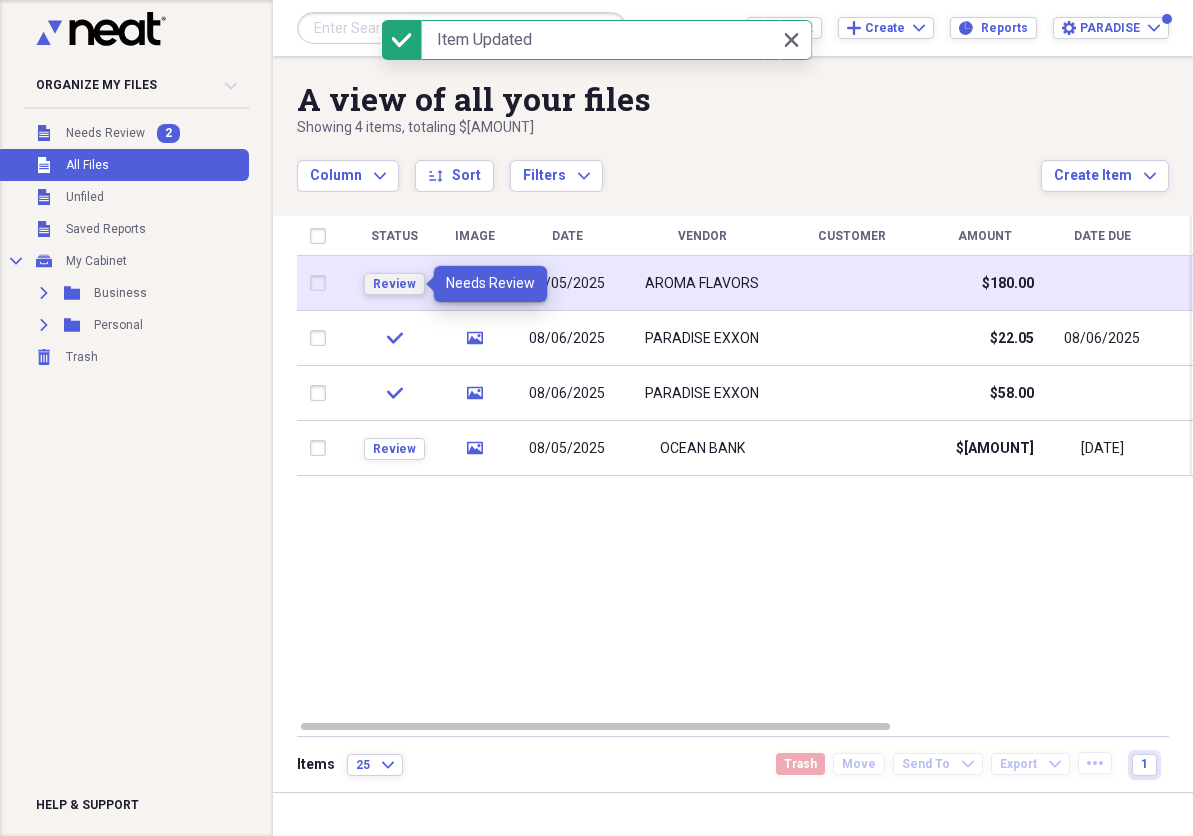 click on "Review" at bounding box center [394, 284] 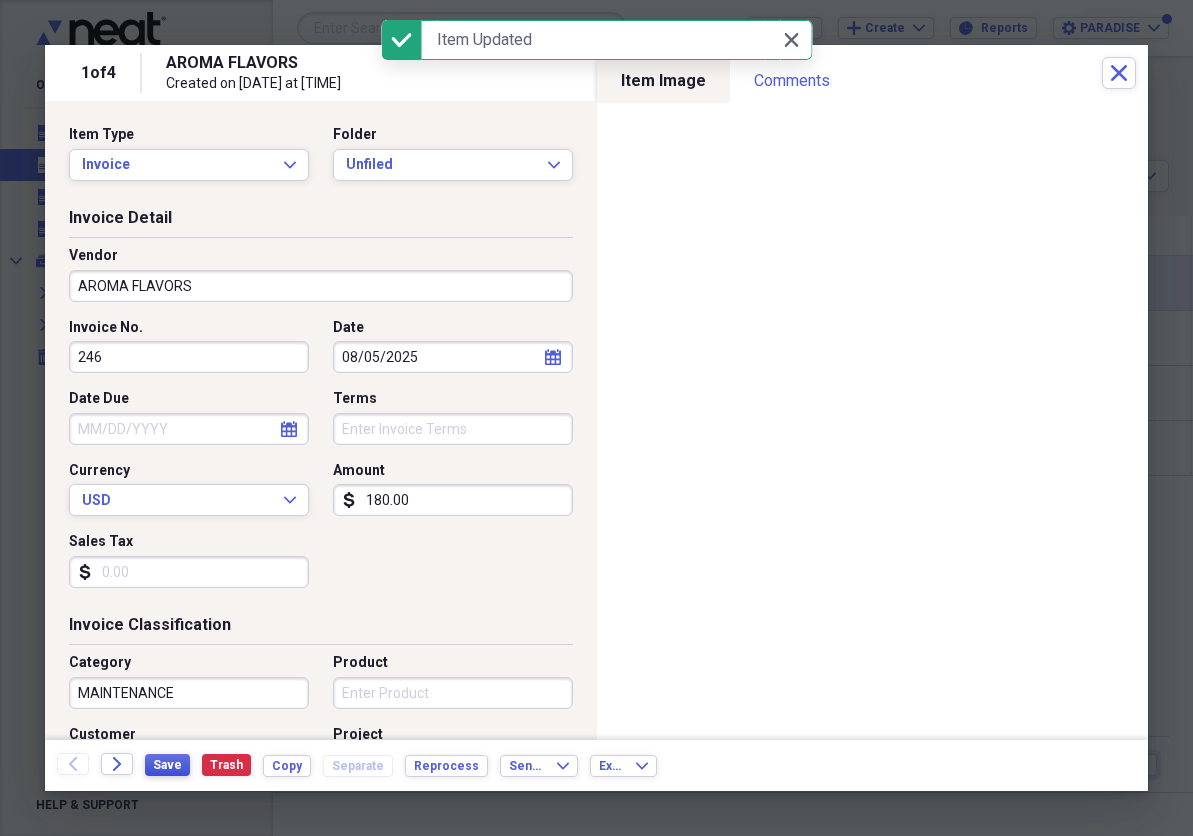 click on "Save" at bounding box center (167, 765) 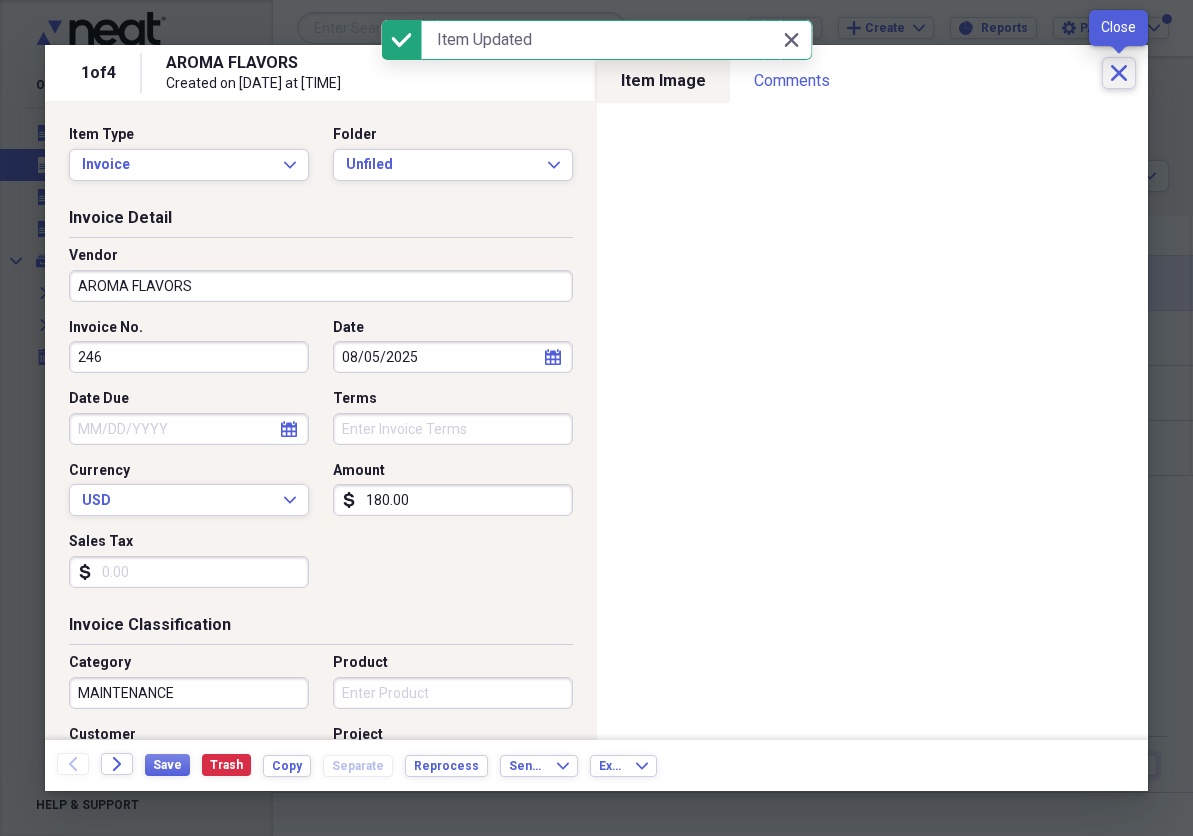 click 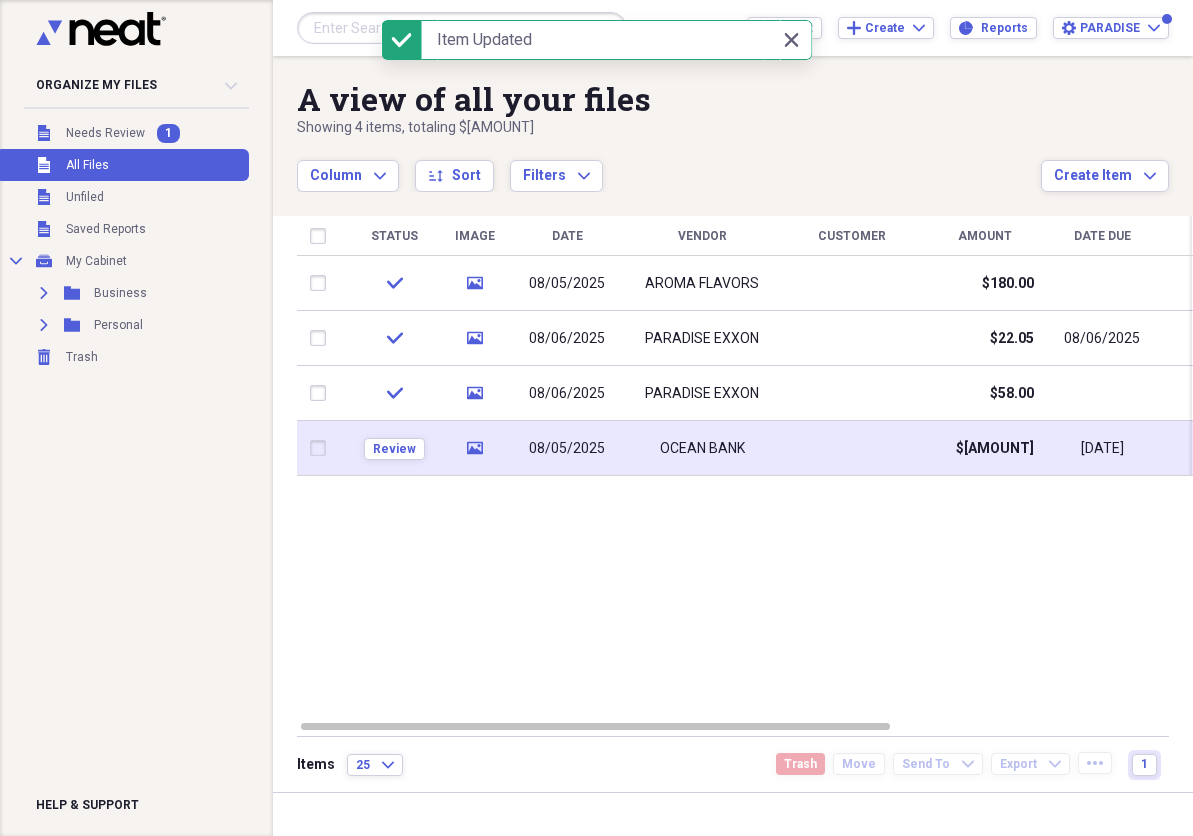 click on "08/05/2025" at bounding box center [567, 449] 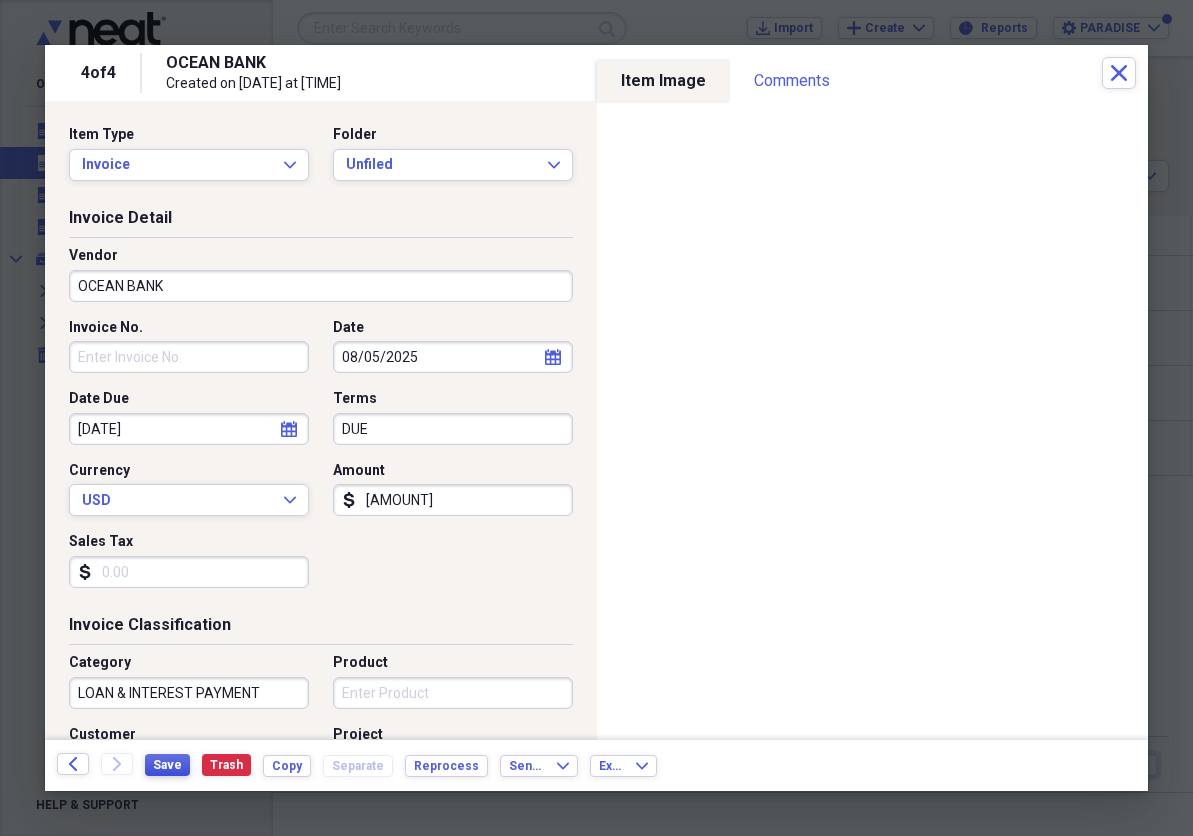 click on "Save" at bounding box center [167, 765] 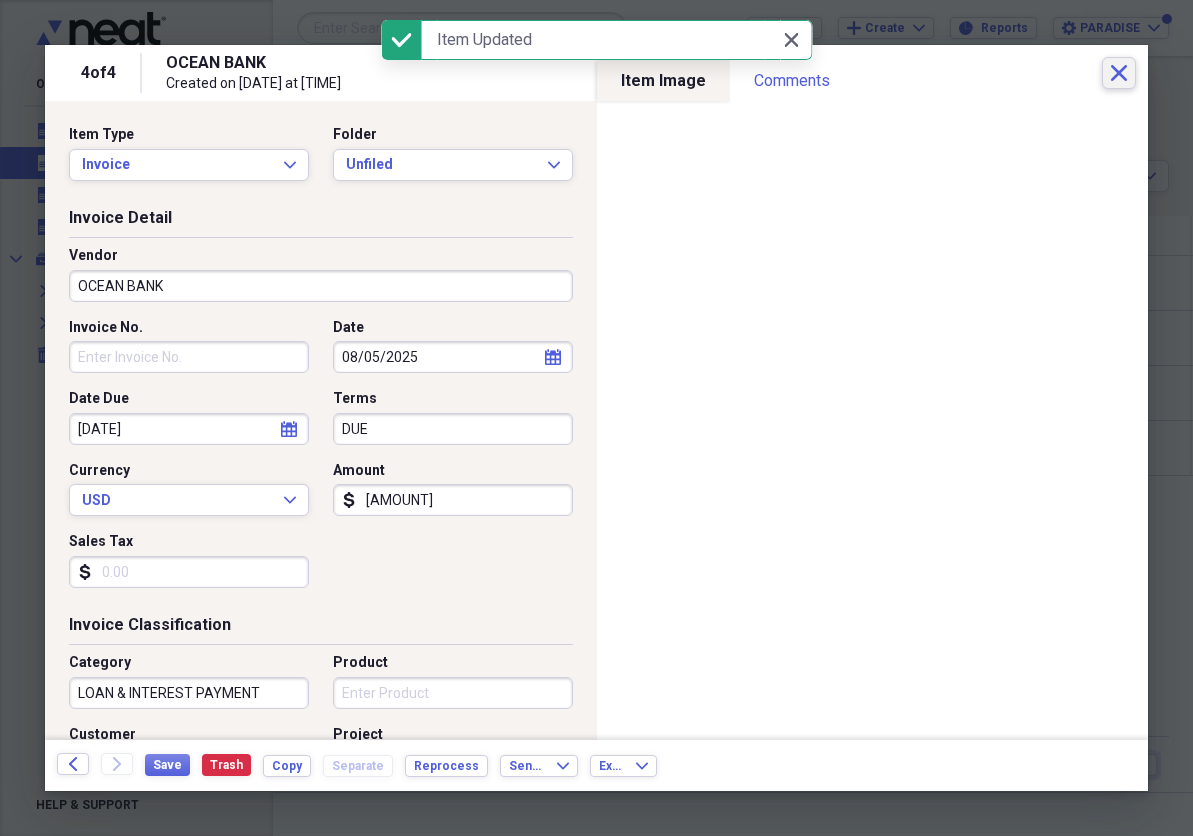 click on "Close" at bounding box center [1119, 73] 